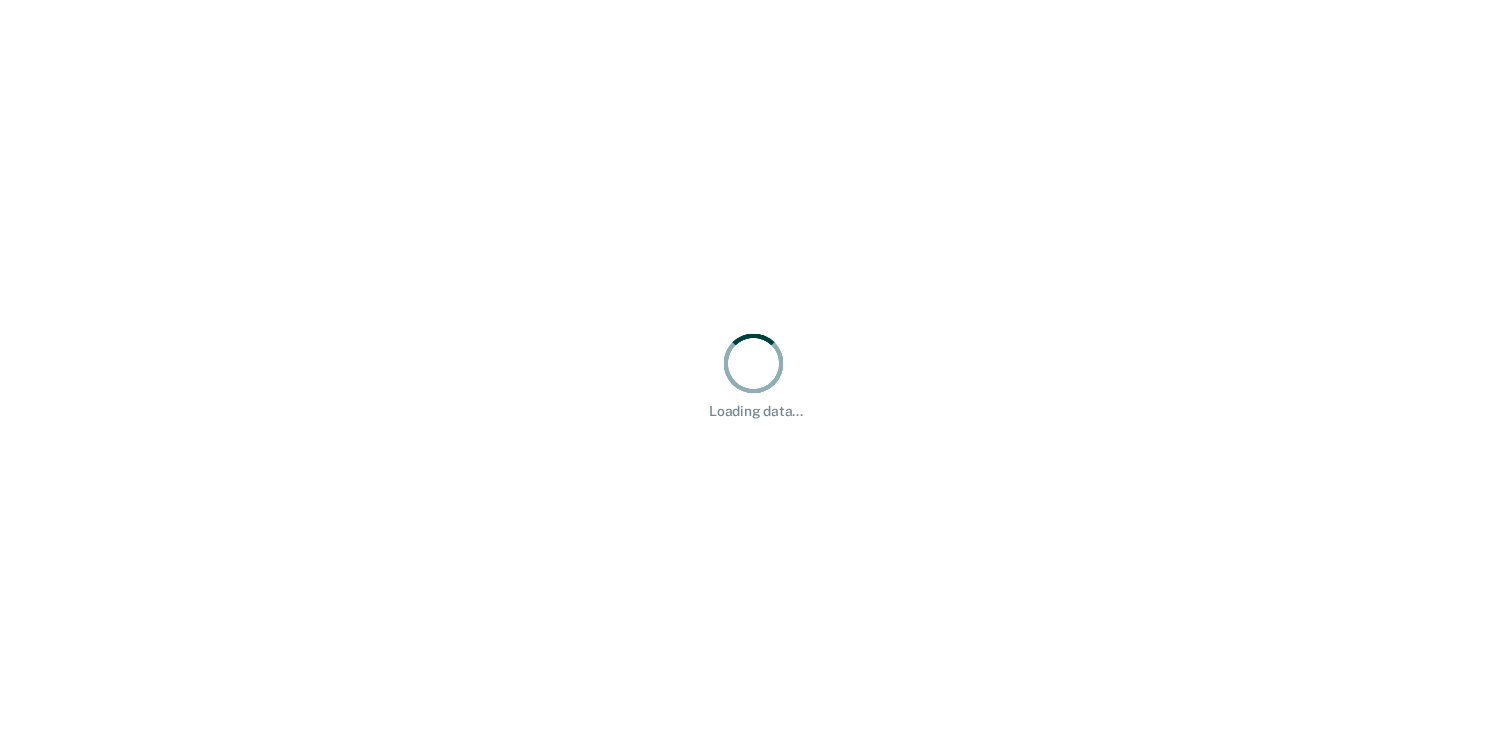 scroll, scrollTop: 0, scrollLeft: 0, axis: both 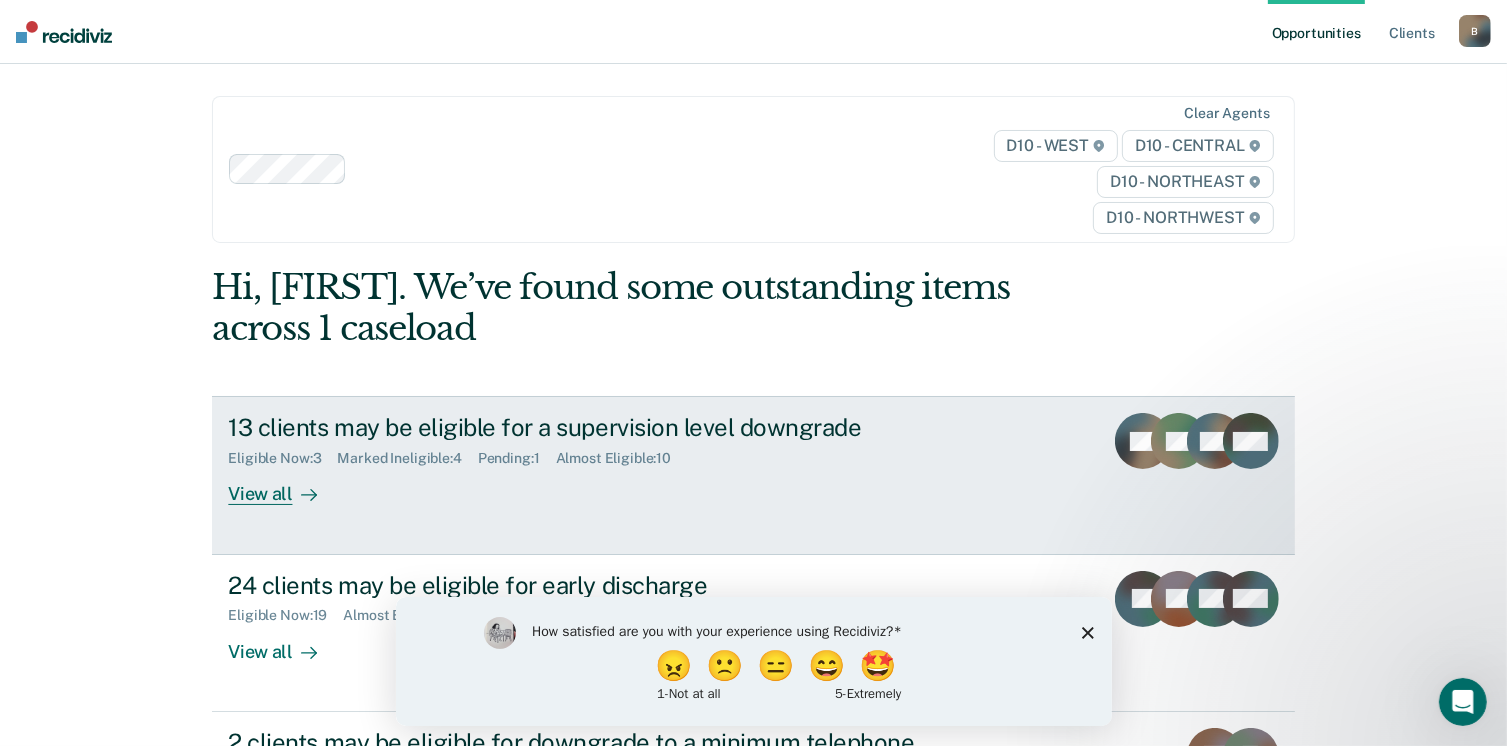 click on "13 clients may be eligible for a supervision level downgrade" at bounding box center [579, 427] 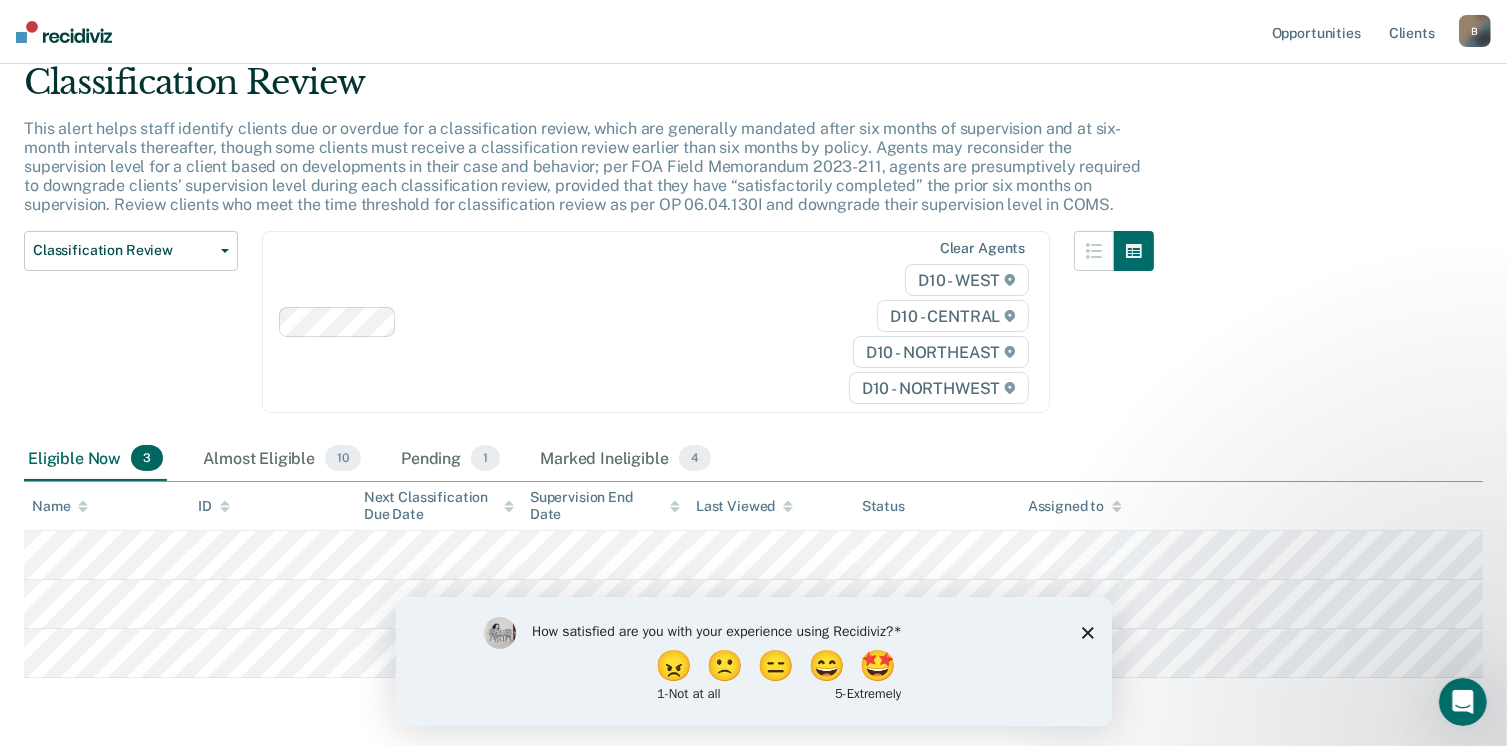 scroll, scrollTop: 0, scrollLeft: 0, axis: both 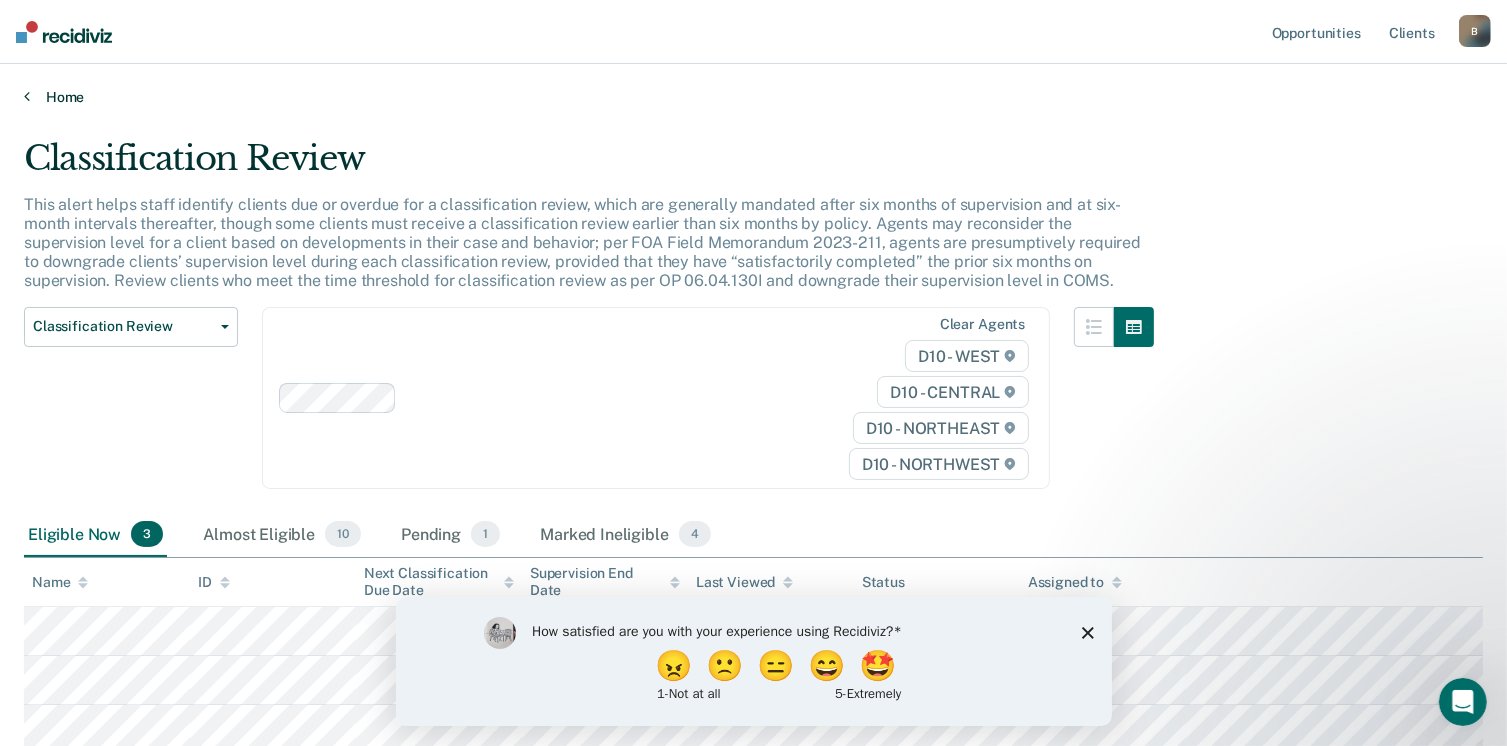 click on "Home" at bounding box center [753, 97] 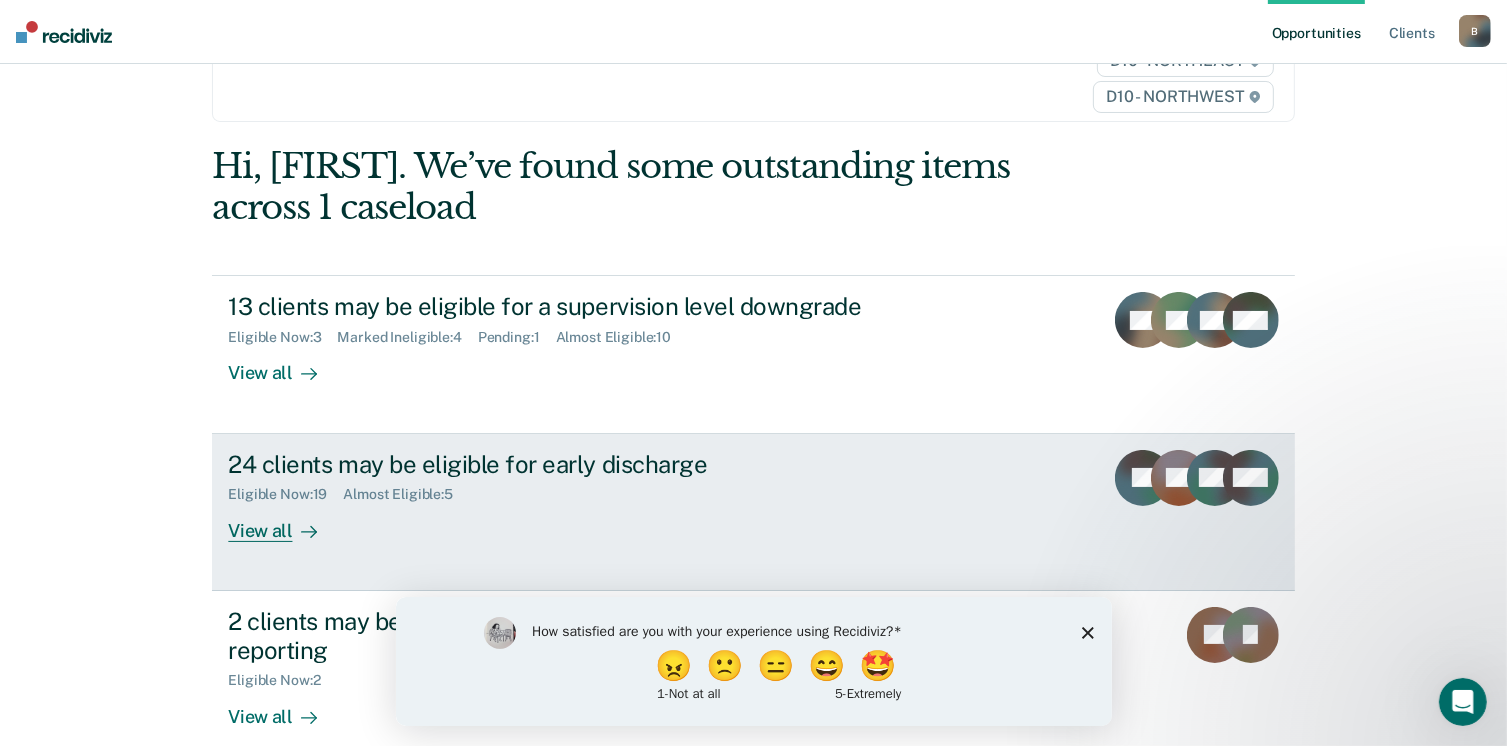 scroll, scrollTop: 272, scrollLeft: 0, axis: vertical 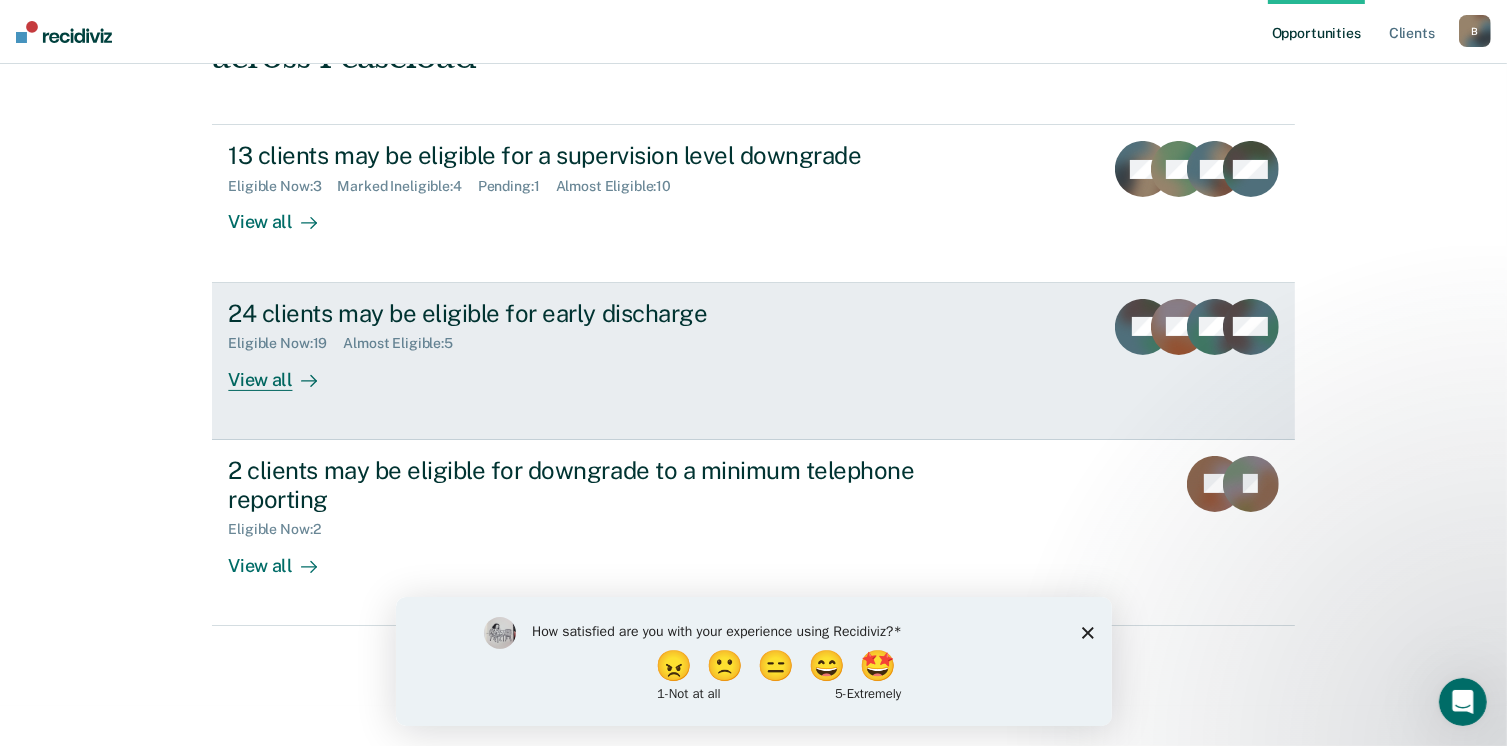 click on "24 clients may be eligible for early discharge" at bounding box center (579, 313) 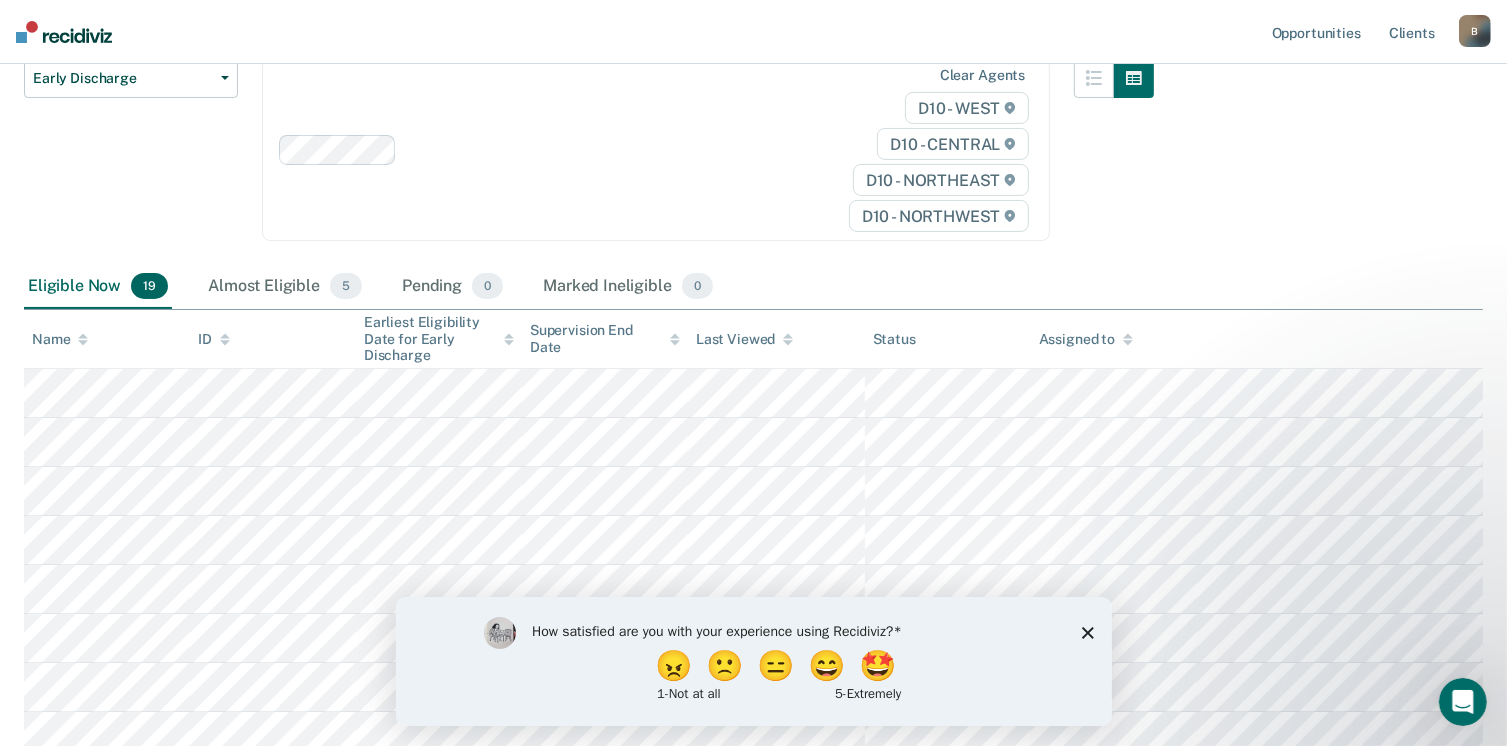 scroll, scrollTop: 0, scrollLeft: 0, axis: both 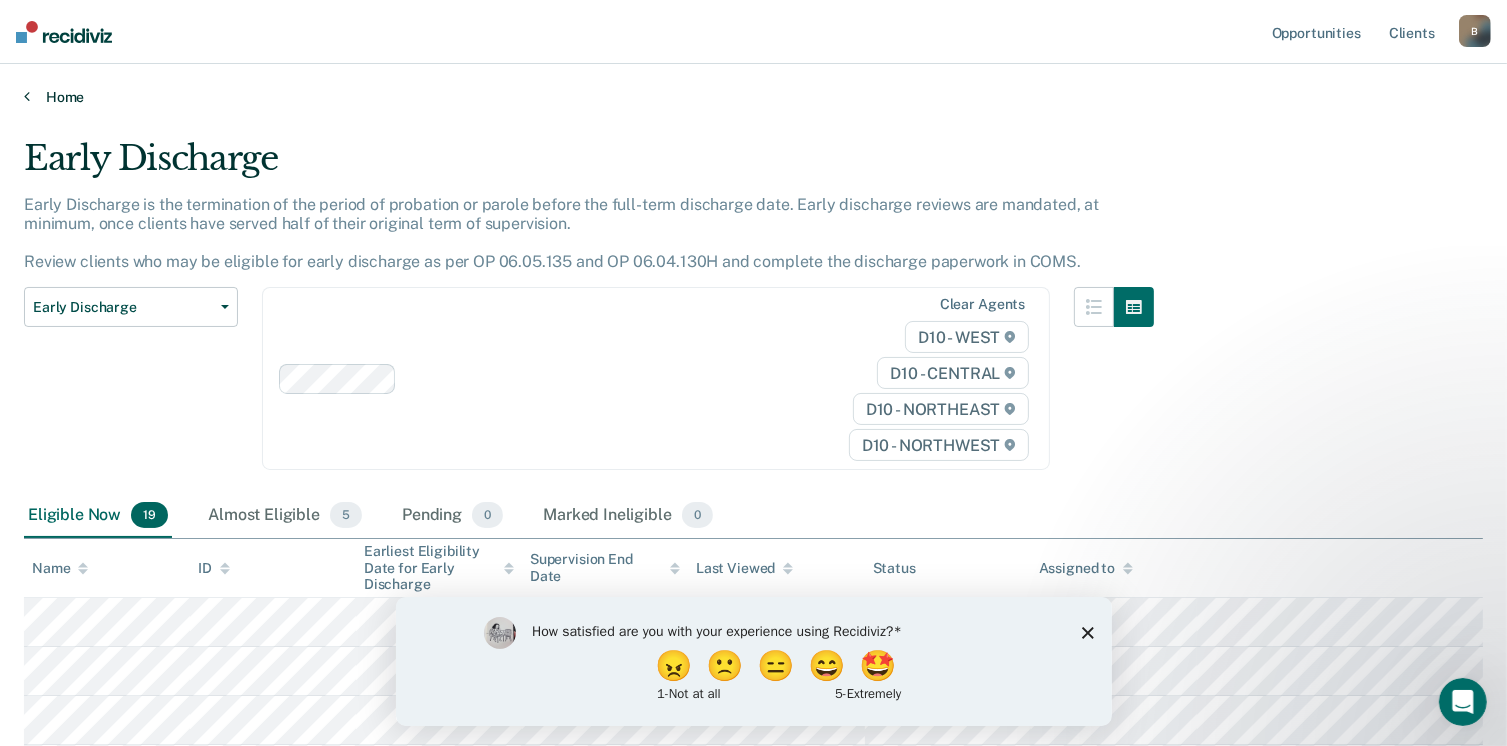 click on "Home" at bounding box center (753, 97) 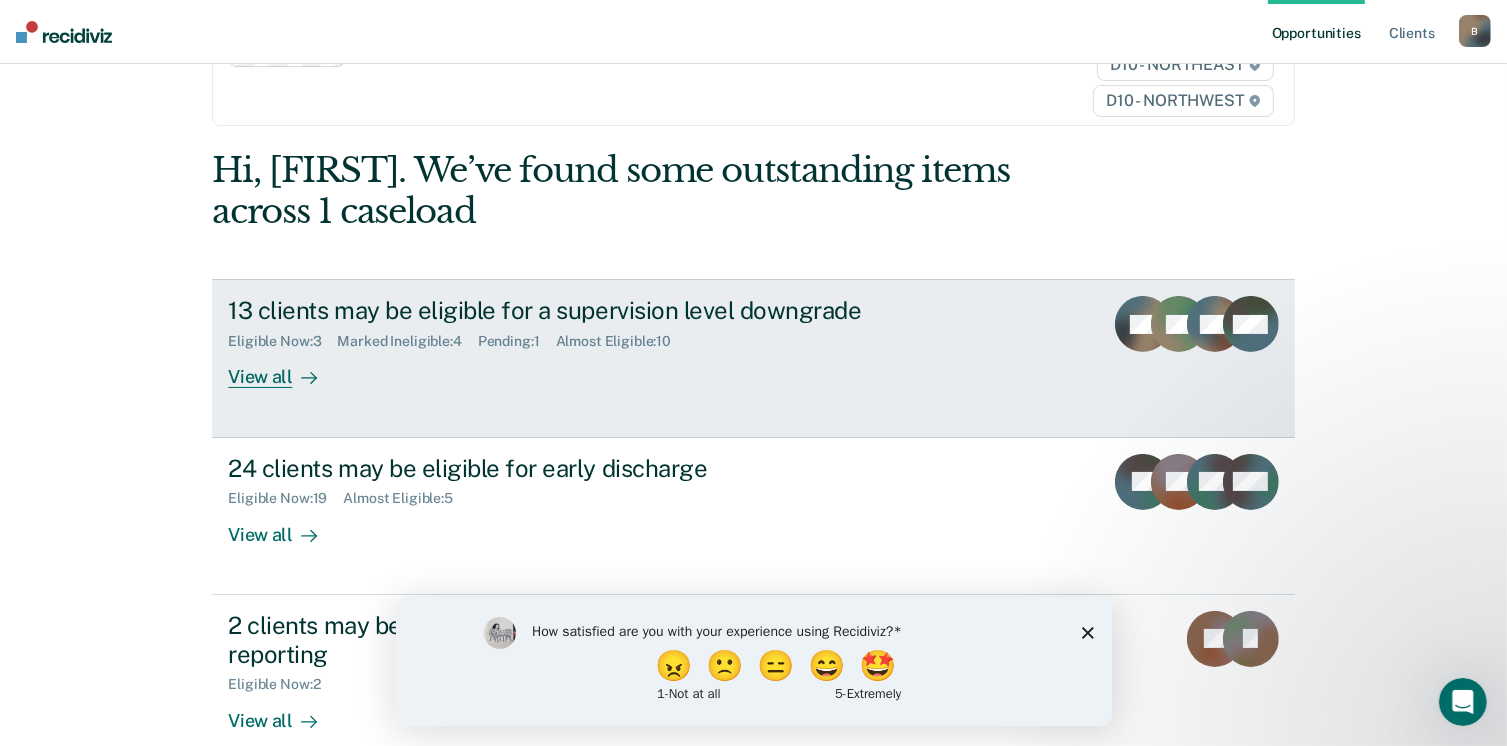 scroll, scrollTop: 272, scrollLeft: 0, axis: vertical 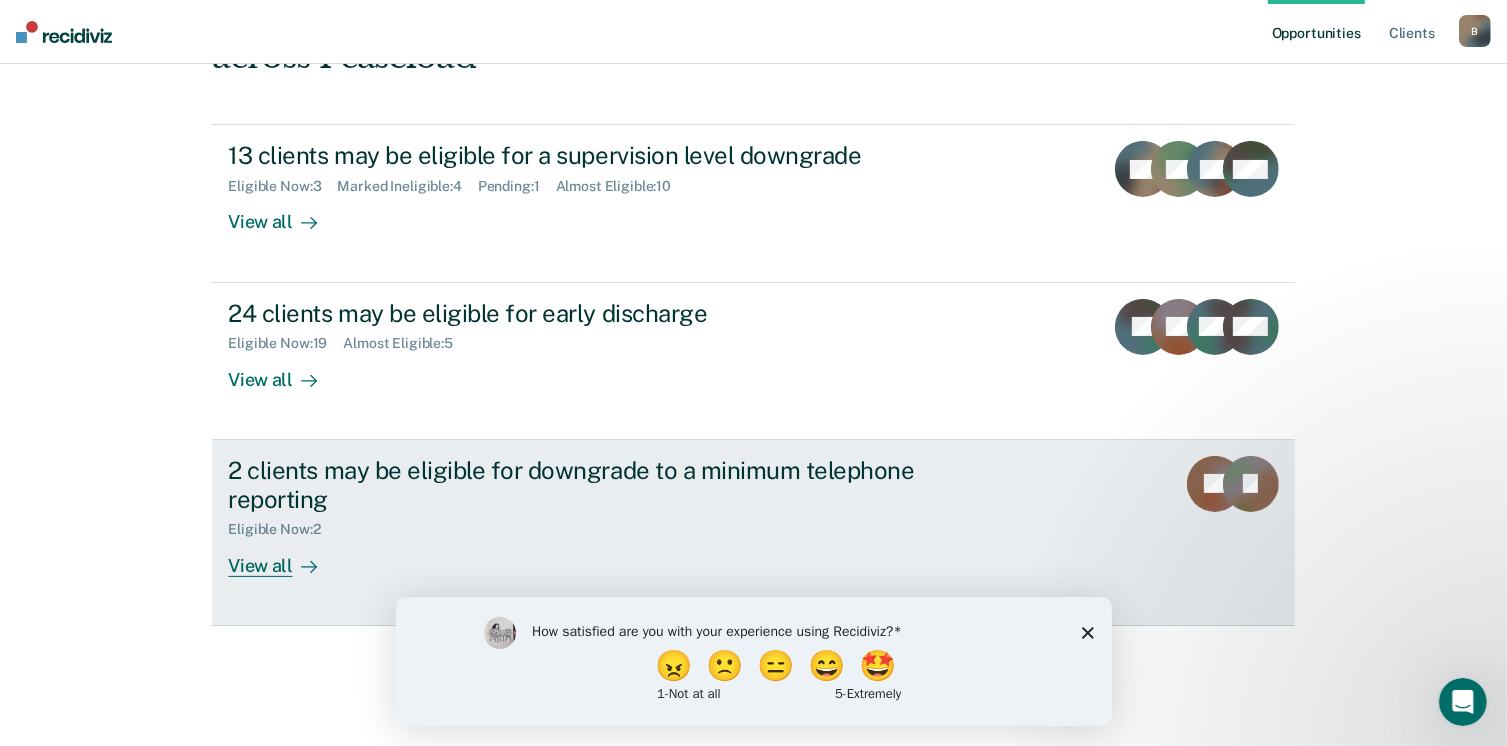 click on "2 clients may be eligible for downgrade to a minimum telephone reporting Eligible Now :  2 View all   CJ JJ" at bounding box center [753, 533] 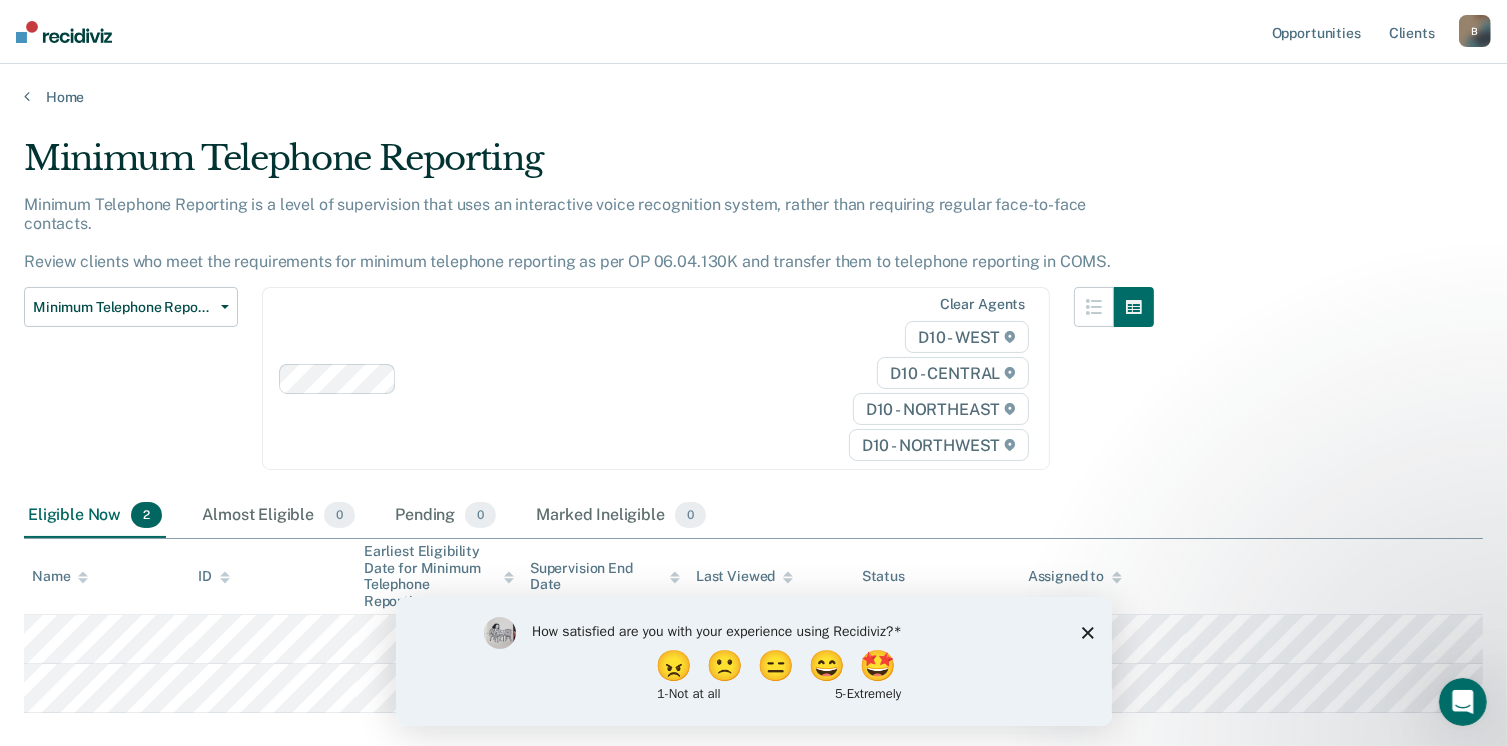scroll, scrollTop: 0, scrollLeft: 0, axis: both 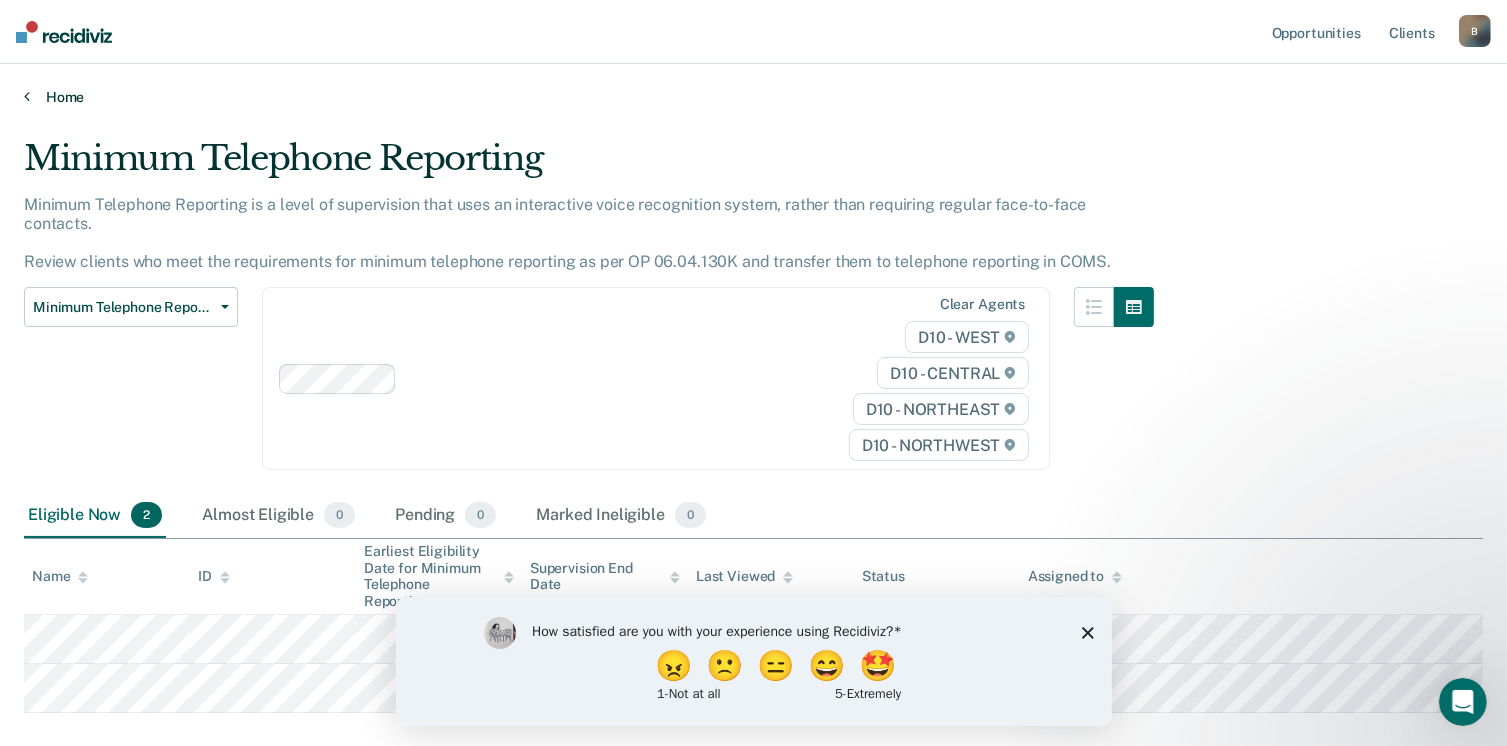 click on "Home" at bounding box center [753, 85] 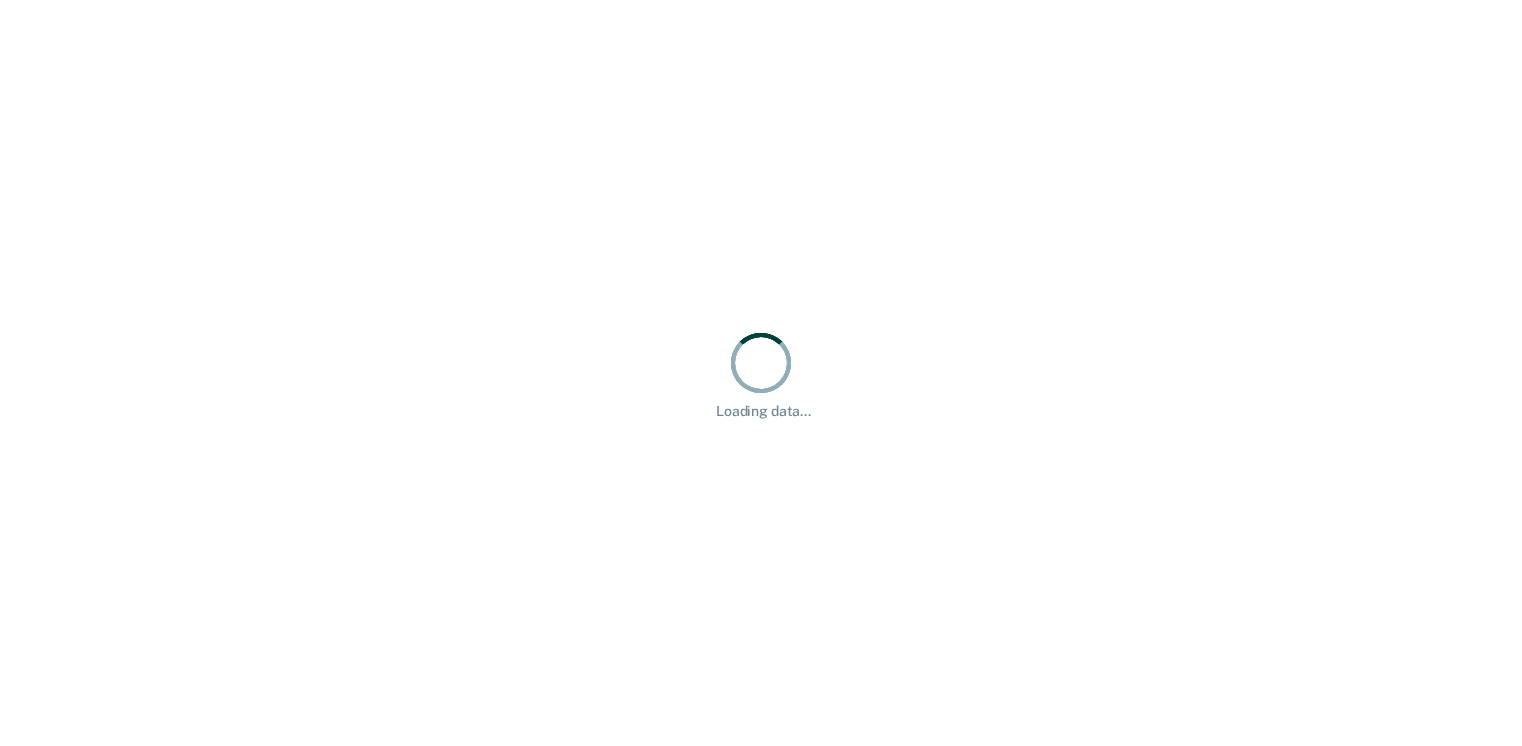 scroll, scrollTop: 0, scrollLeft: 0, axis: both 